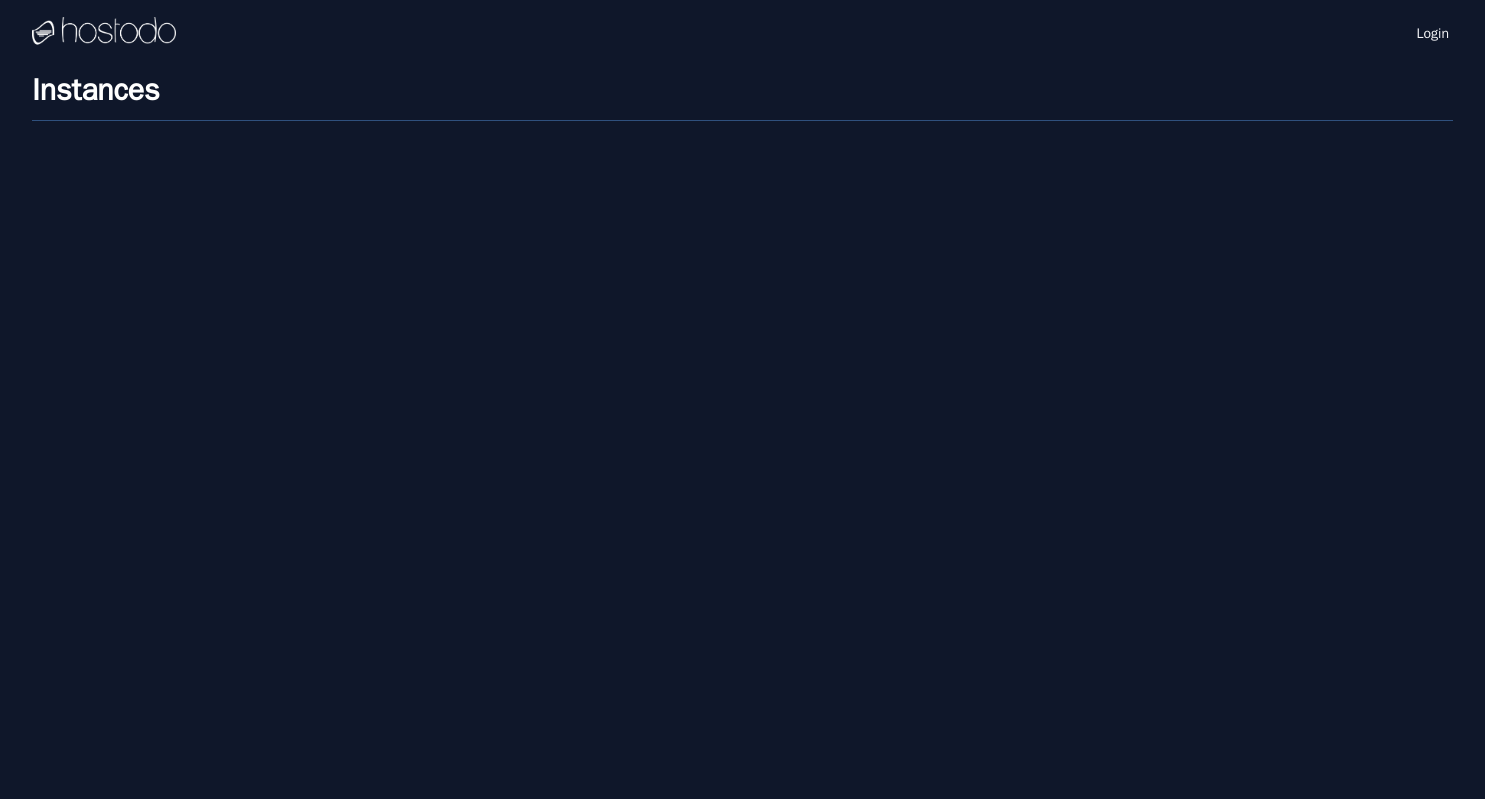scroll, scrollTop: 0, scrollLeft: 0, axis: both 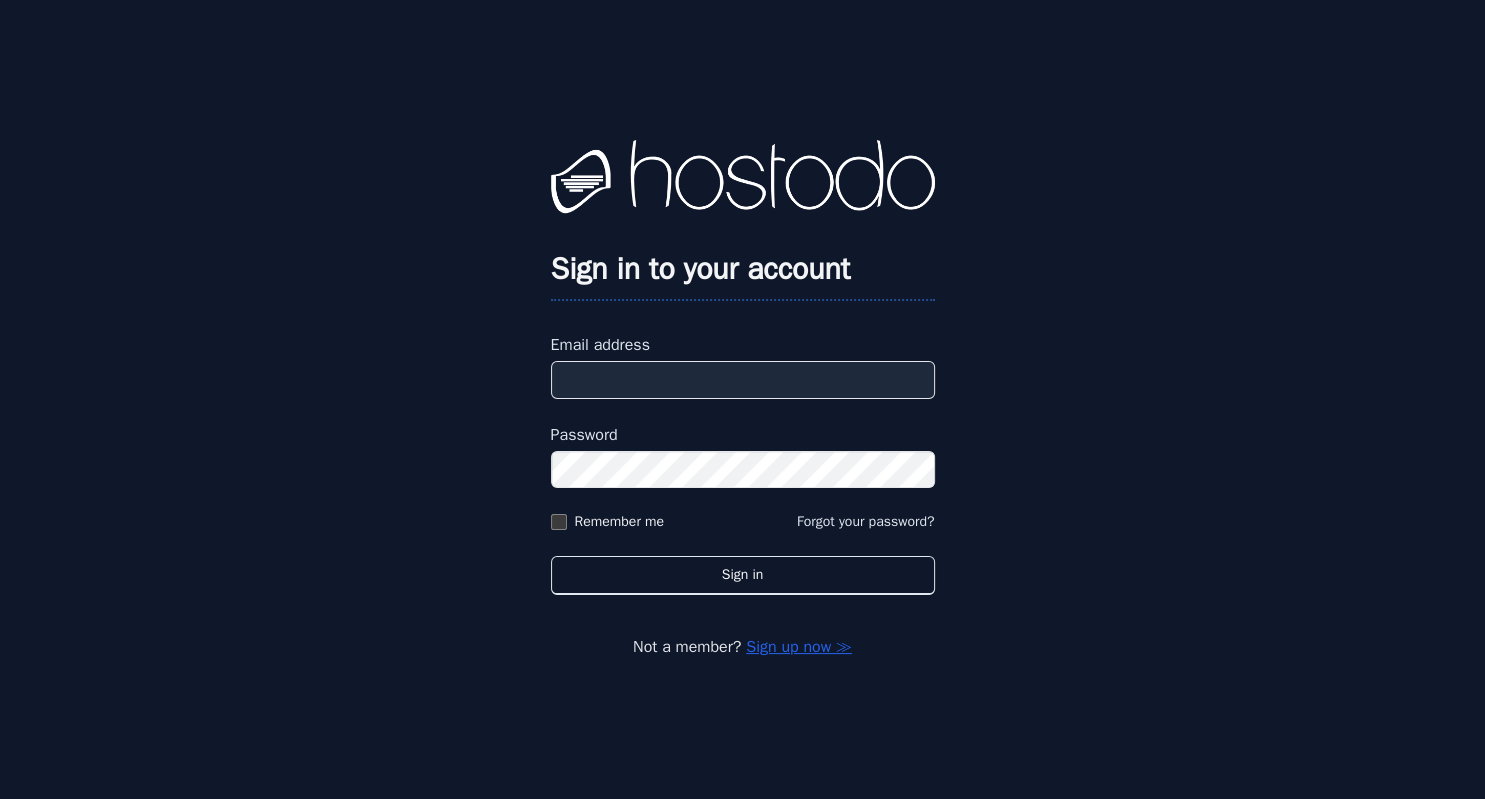 click on "Email address" at bounding box center [743, 380] 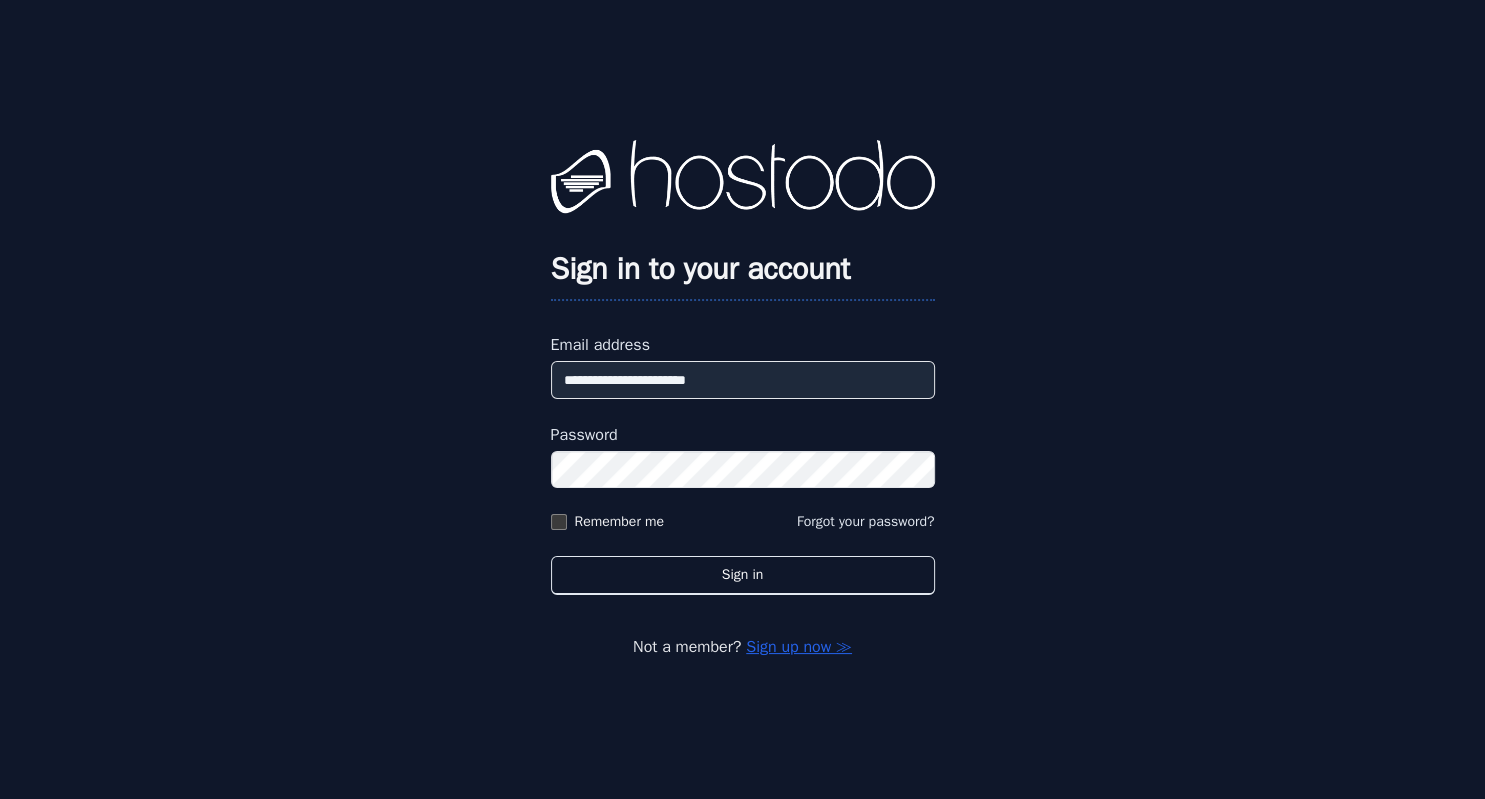 type on "**********" 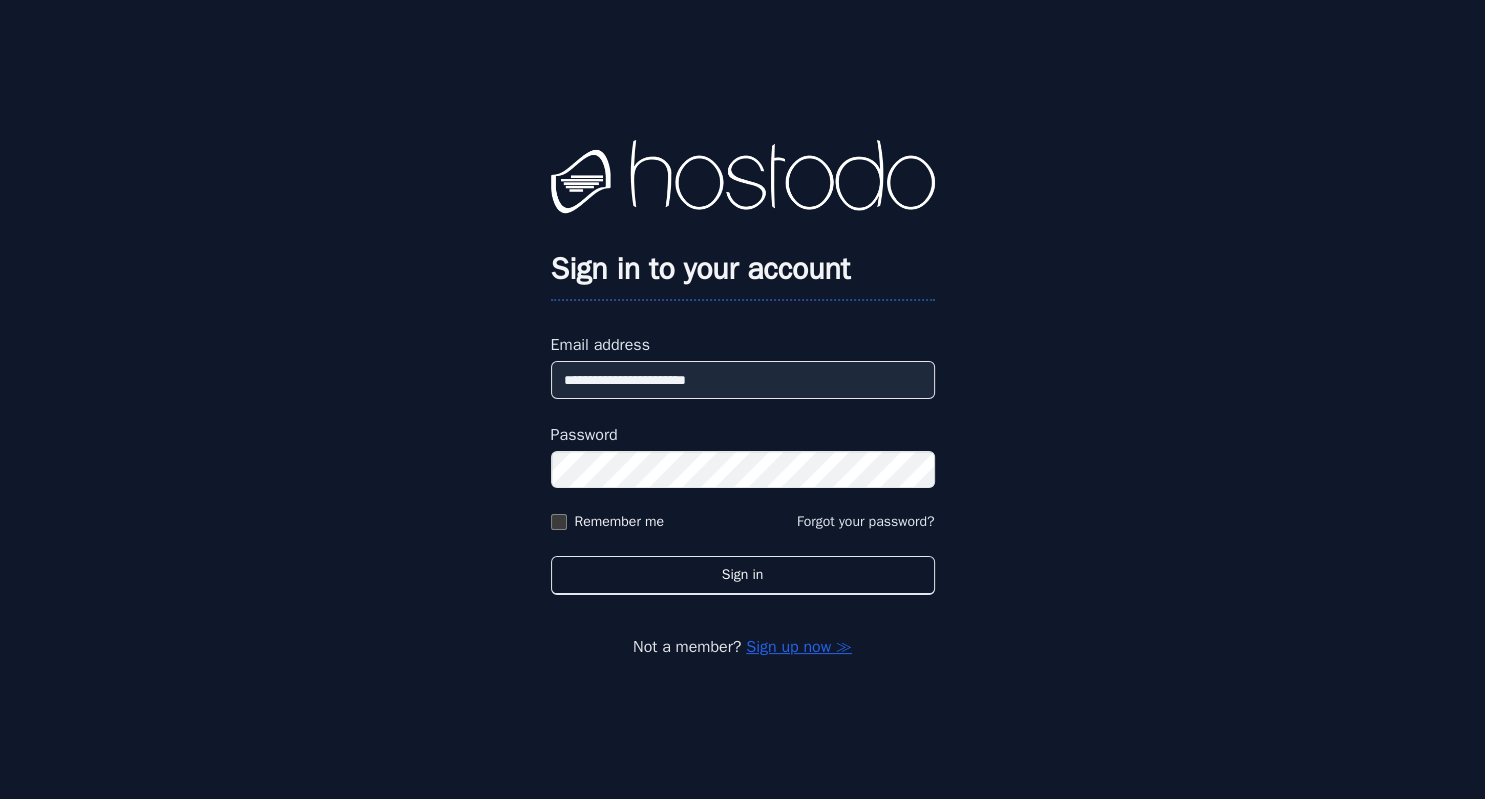 click on "Remember me" at bounding box center [619, 522] 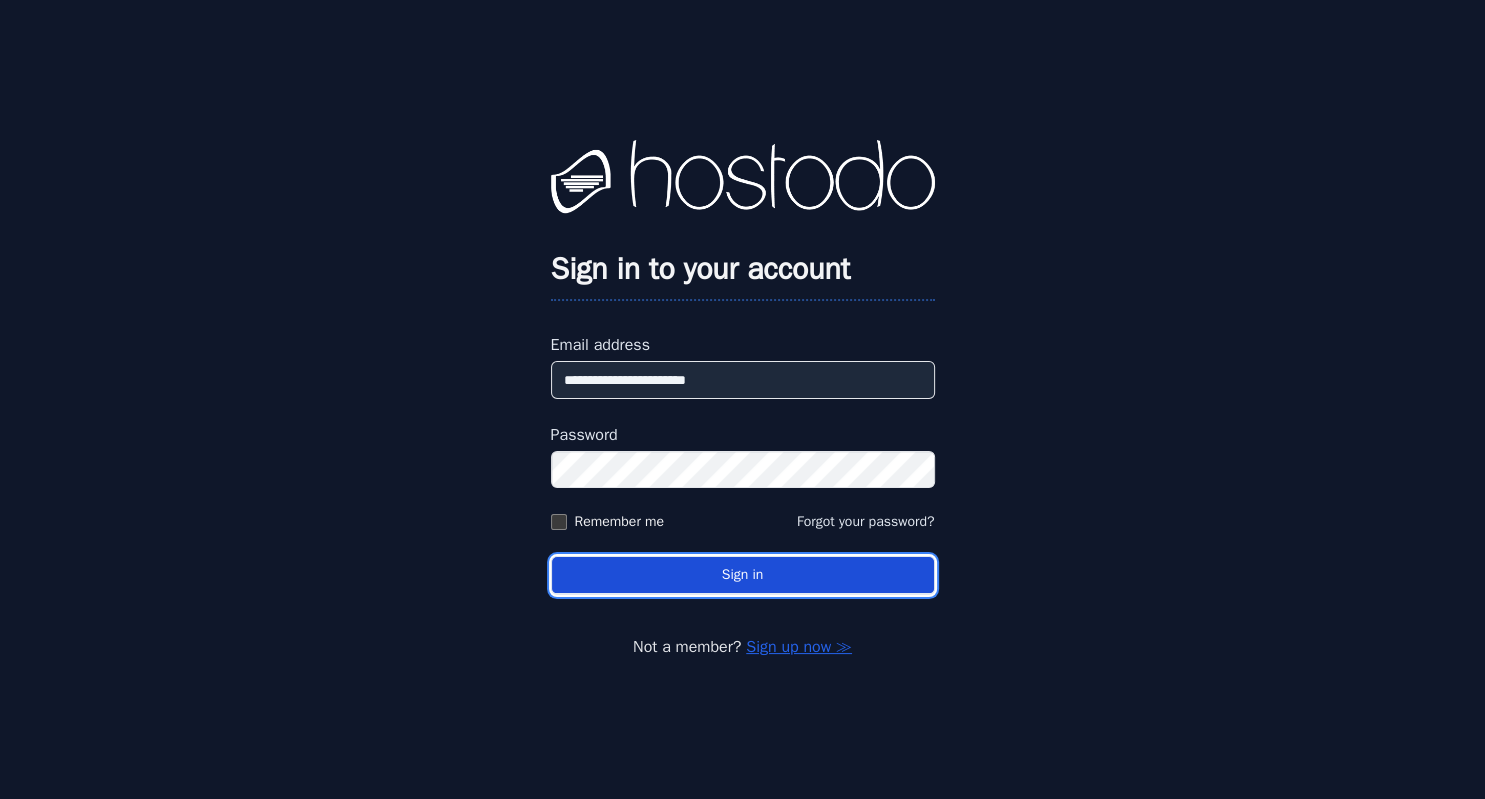click on "Sign in" at bounding box center (743, 575) 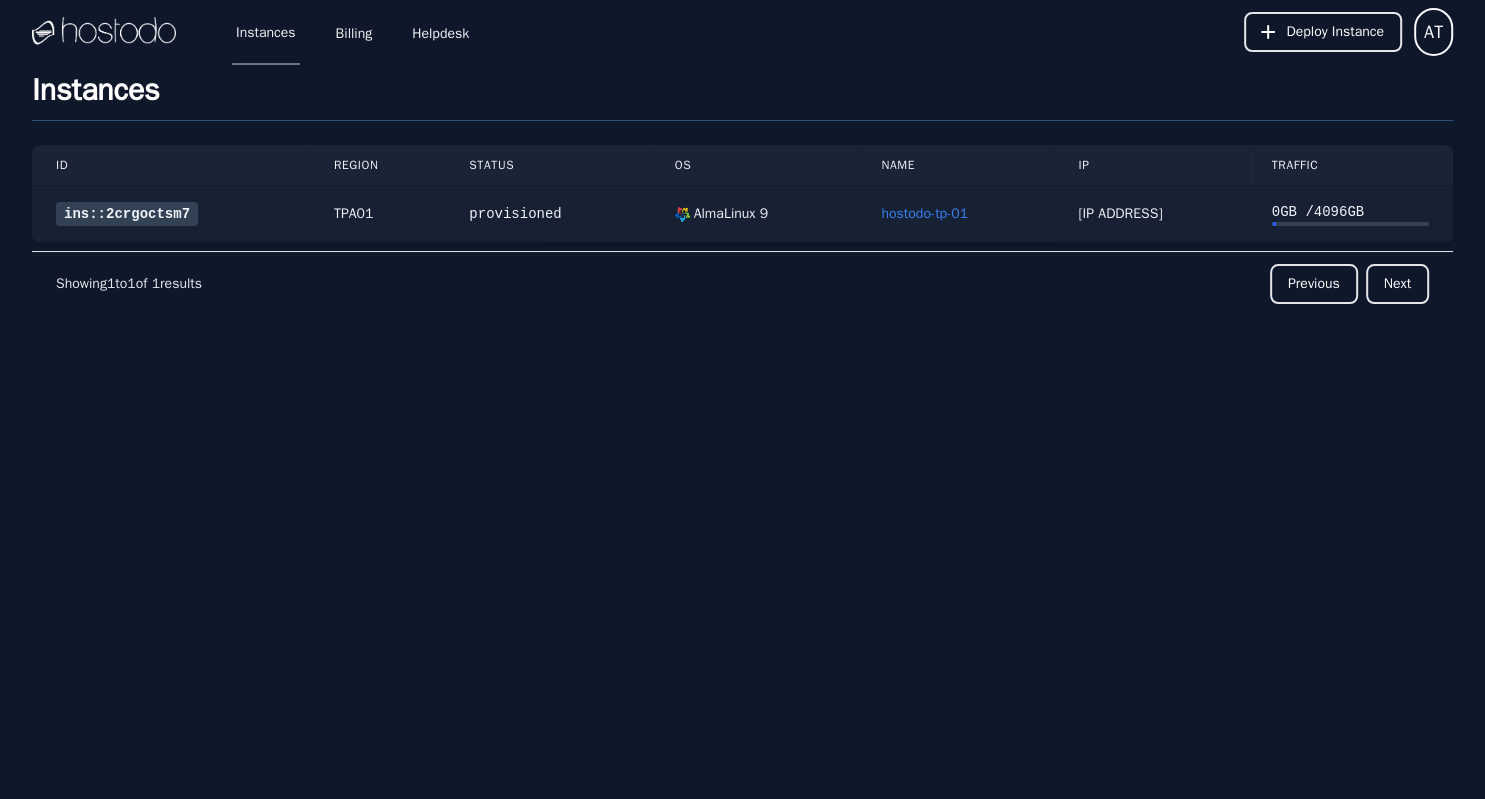 click on "ins::2crgoctsm7" at bounding box center [127, 214] 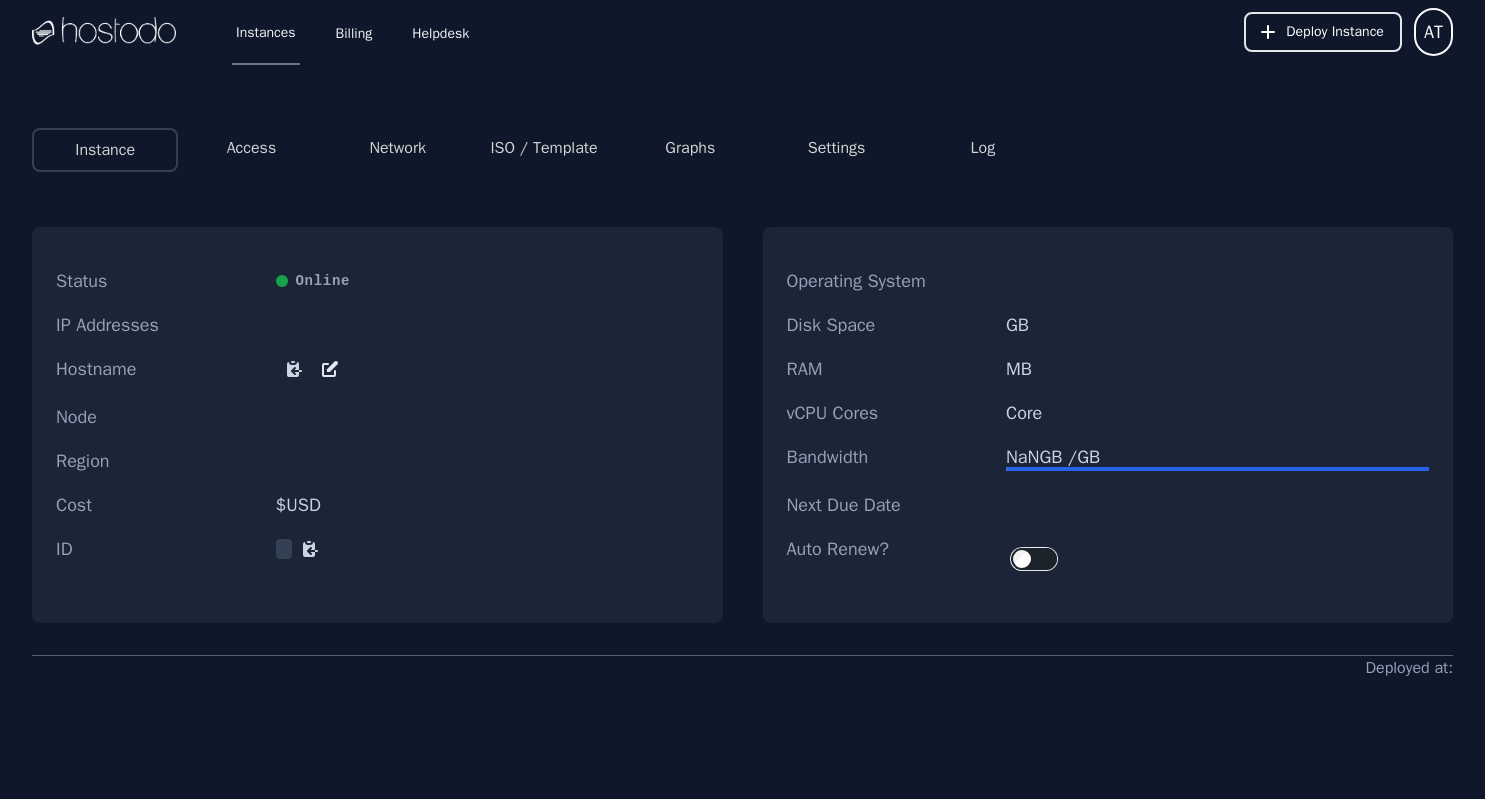 scroll, scrollTop: 0, scrollLeft: 0, axis: both 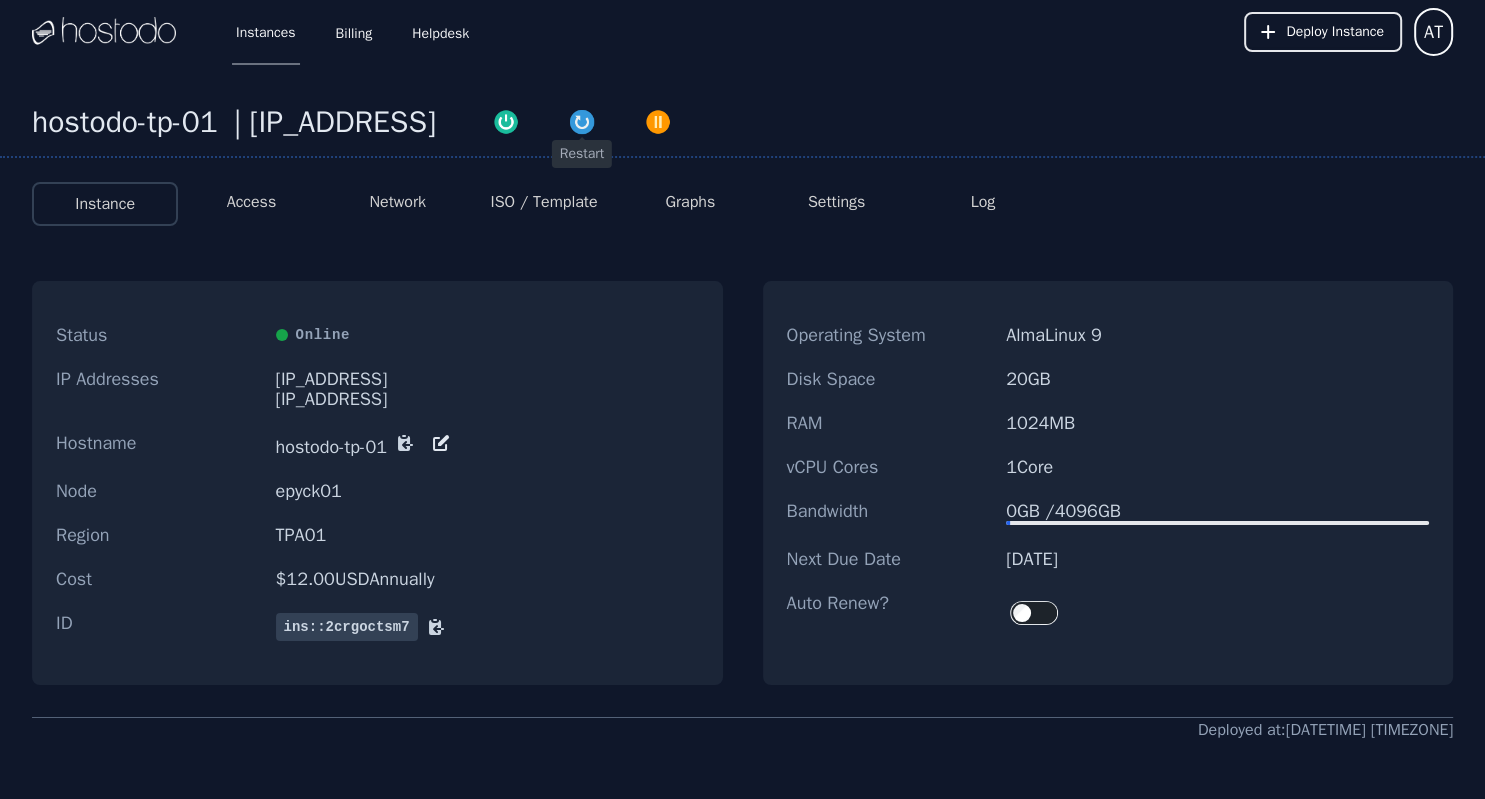 click at bounding box center (582, 122) 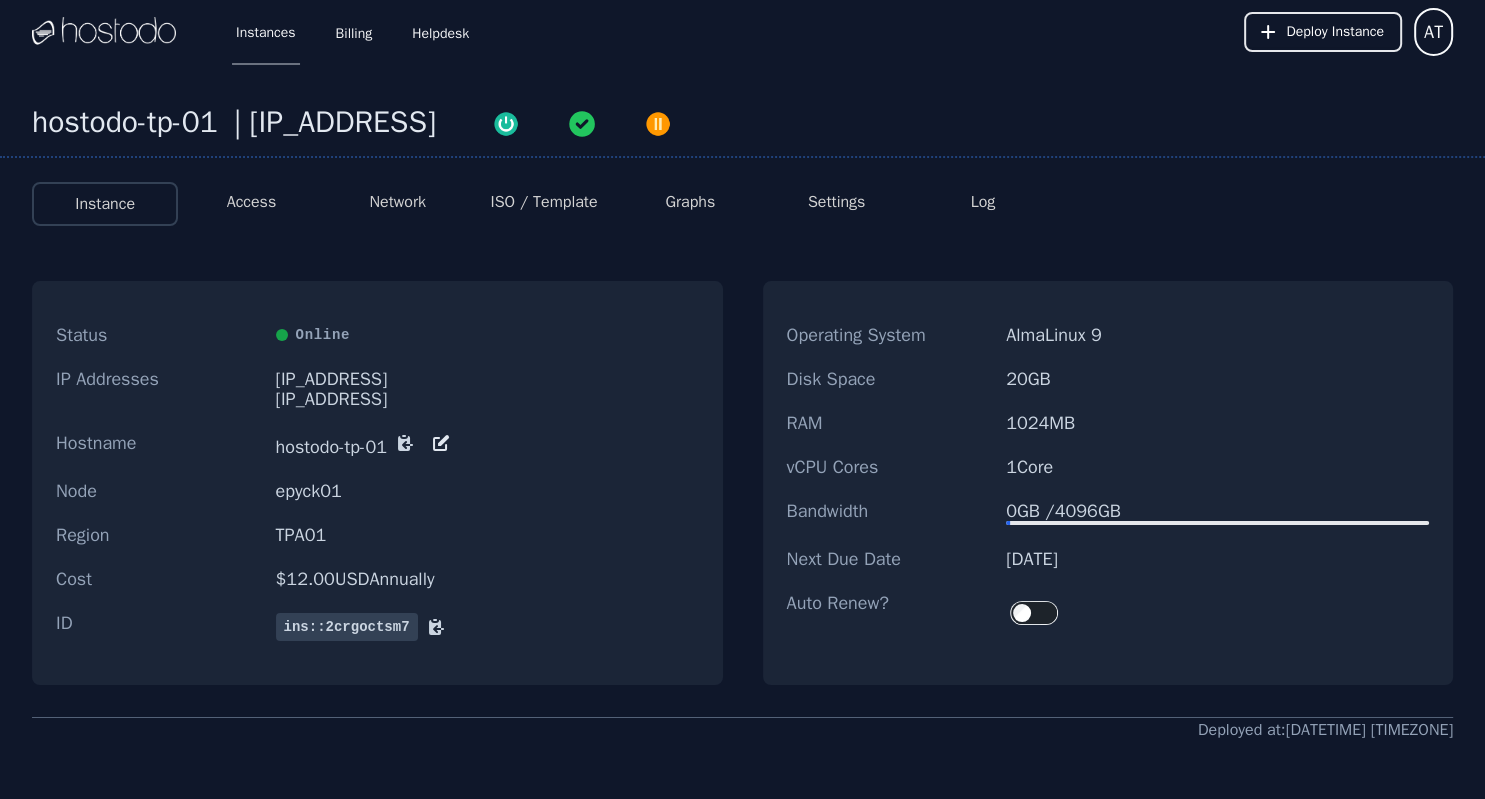 click on "Status Online IP Addresses [IP_ADDRESS] [IP_ADDRESS] Hostname hostodo-tp-01 Node epyck01 Region [REGION] Cost $ 12.00  USD  Annually ID ins::2crgoctsm7 Operating System AlmaLinux 9 Disk Space 20  GB RAM 1024  MB vCPU Cores 1  Core Bandwidth 0 GB /  4096  GB Next Due Date [DATE] Auto Renew?" at bounding box center [742, 483] 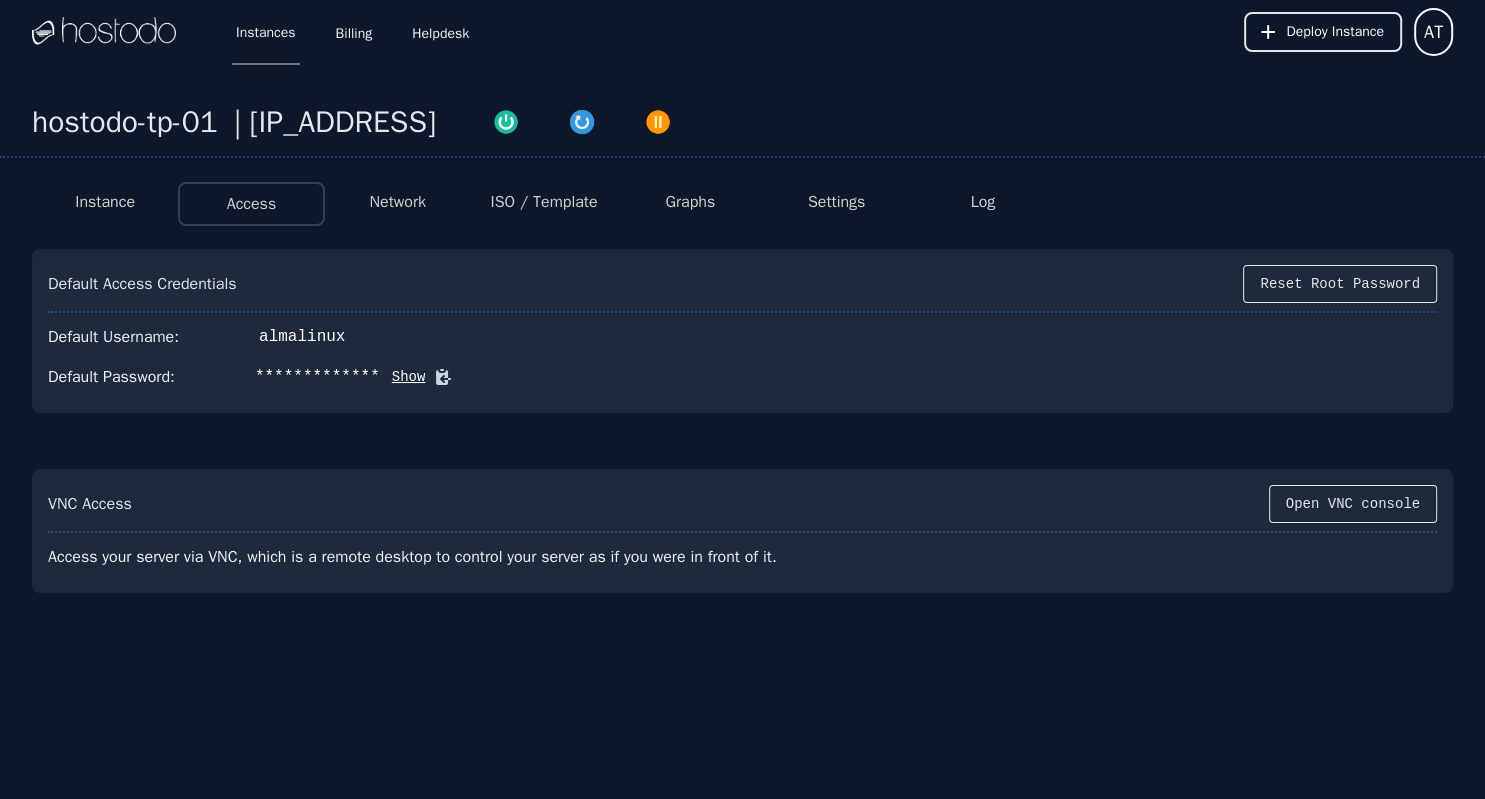 click on "Instance" at bounding box center (105, 202) 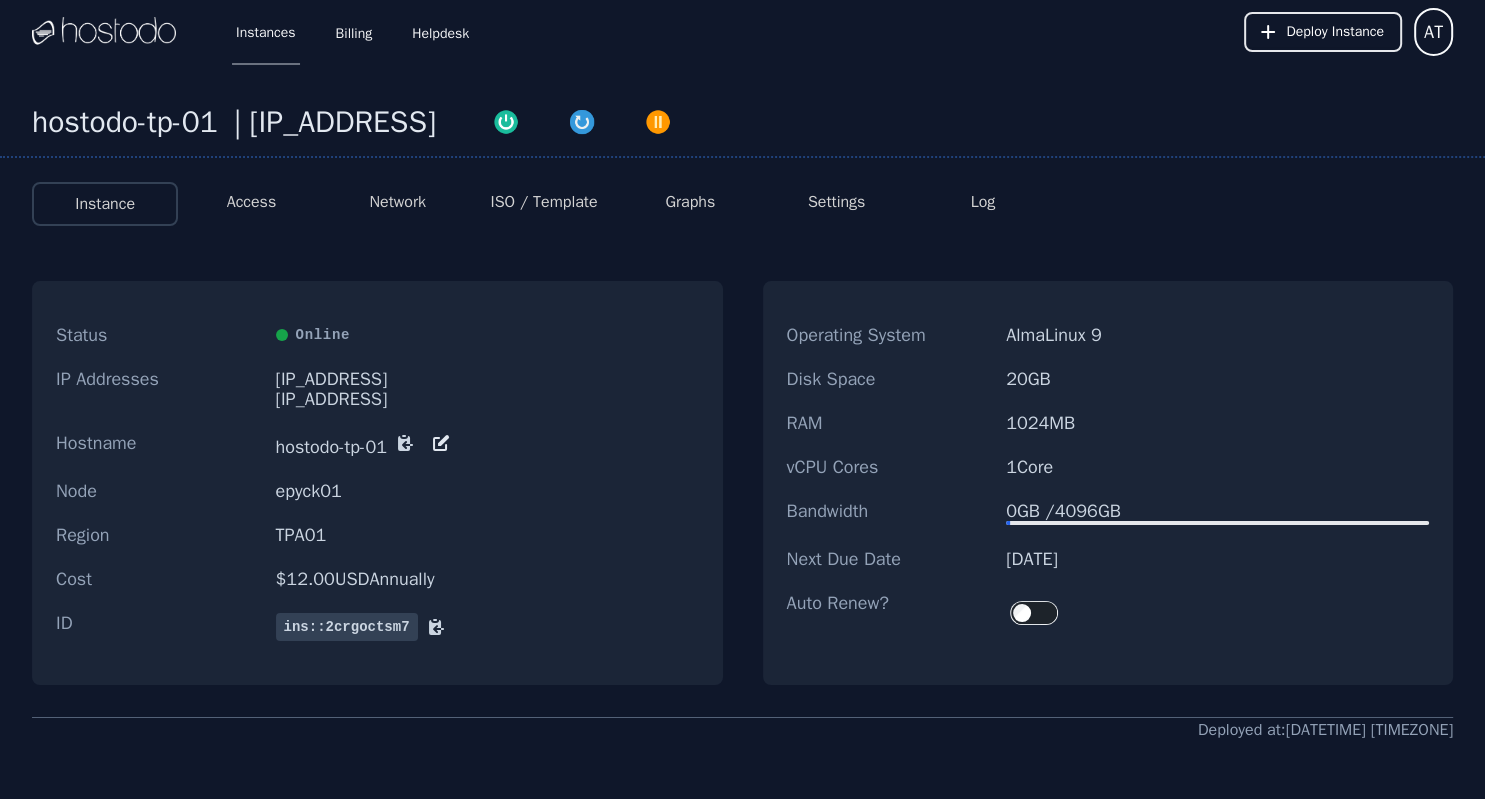 click on "Log" at bounding box center [983, 202] 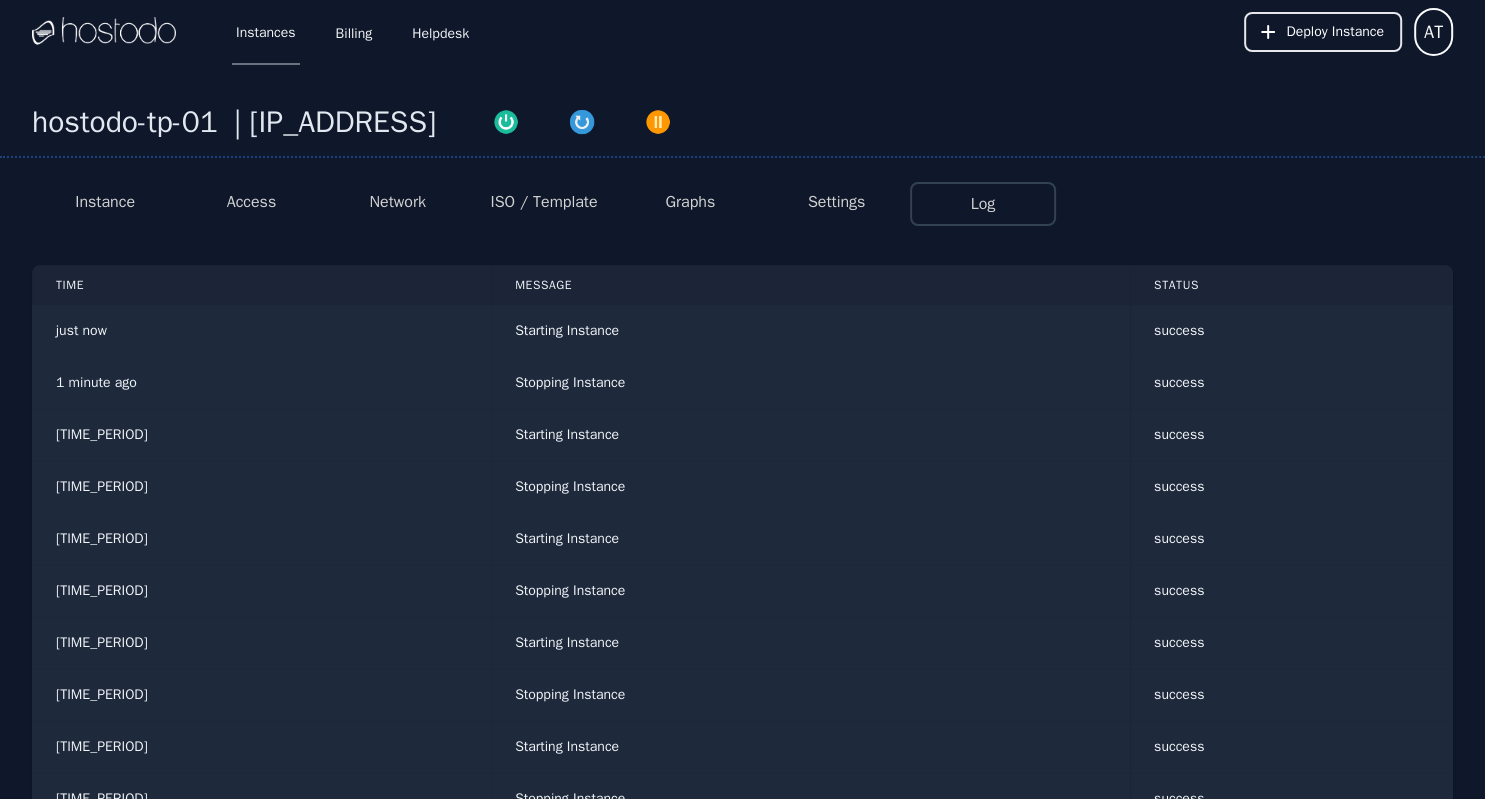 click on "Instance" at bounding box center [105, 202] 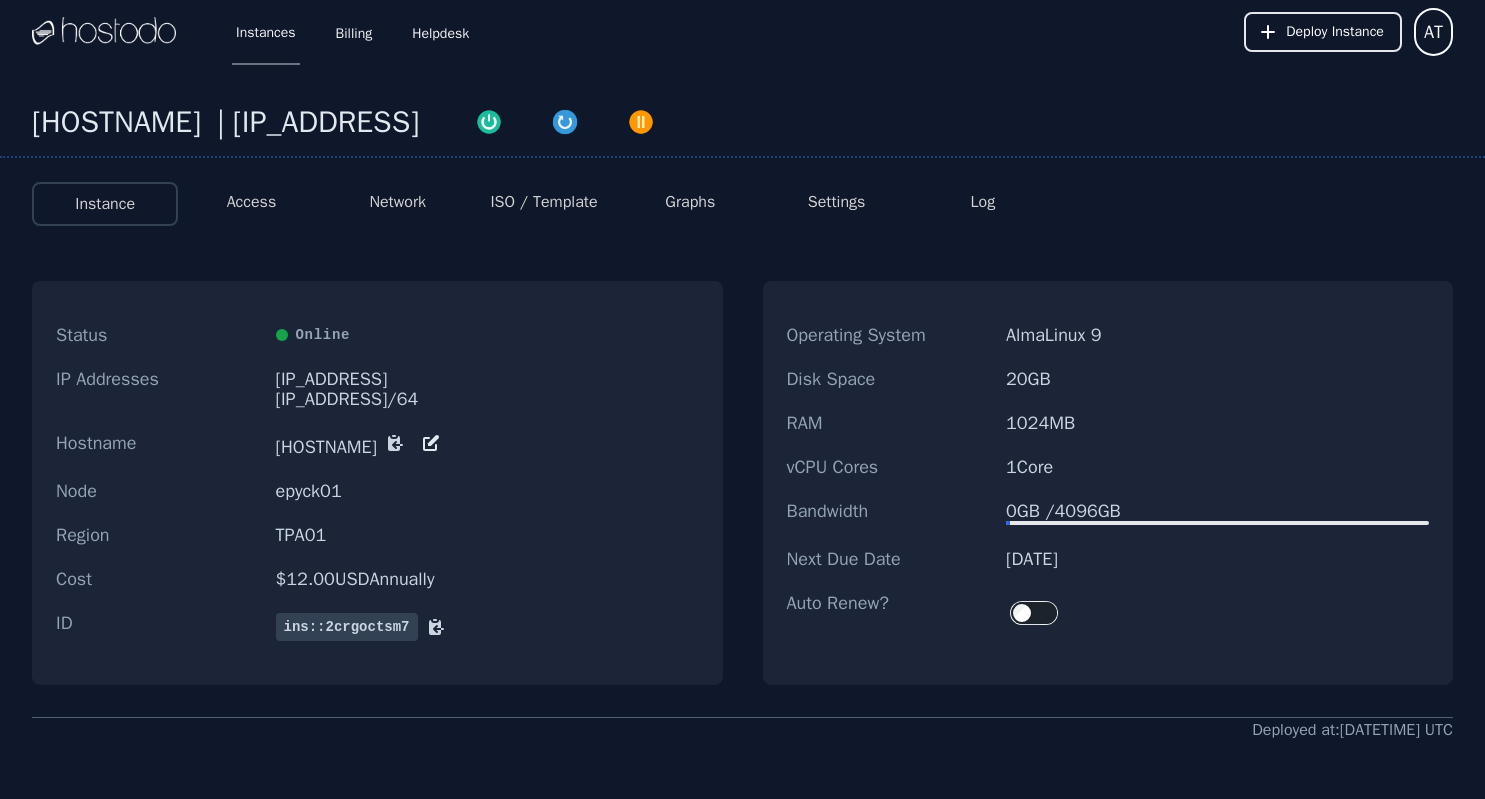 scroll, scrollTop: 0, scrollLeft: 0, axis: both 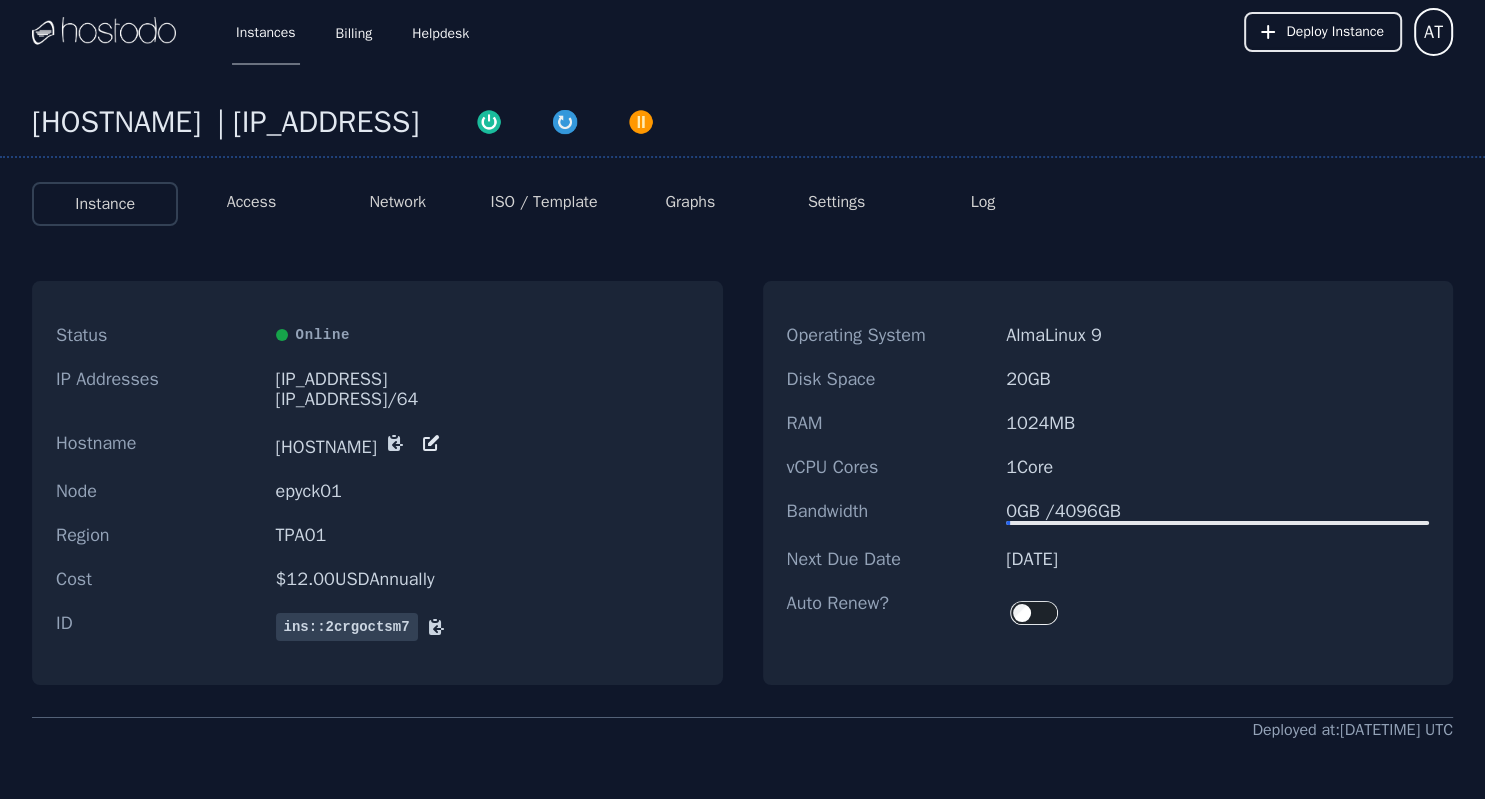 click on "Log" at bounding box center [983, 202] 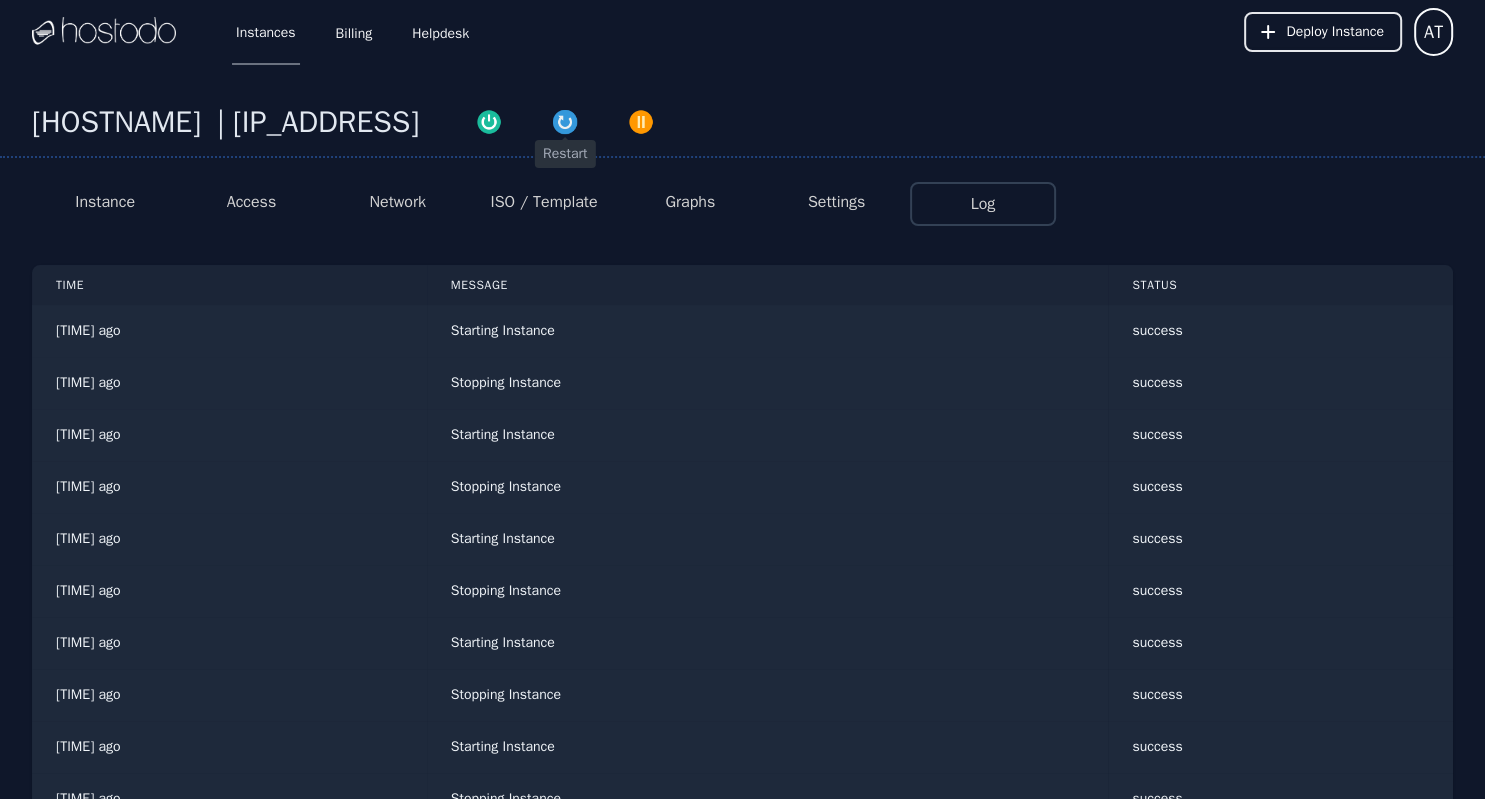 click at bounding box center (565, 122) 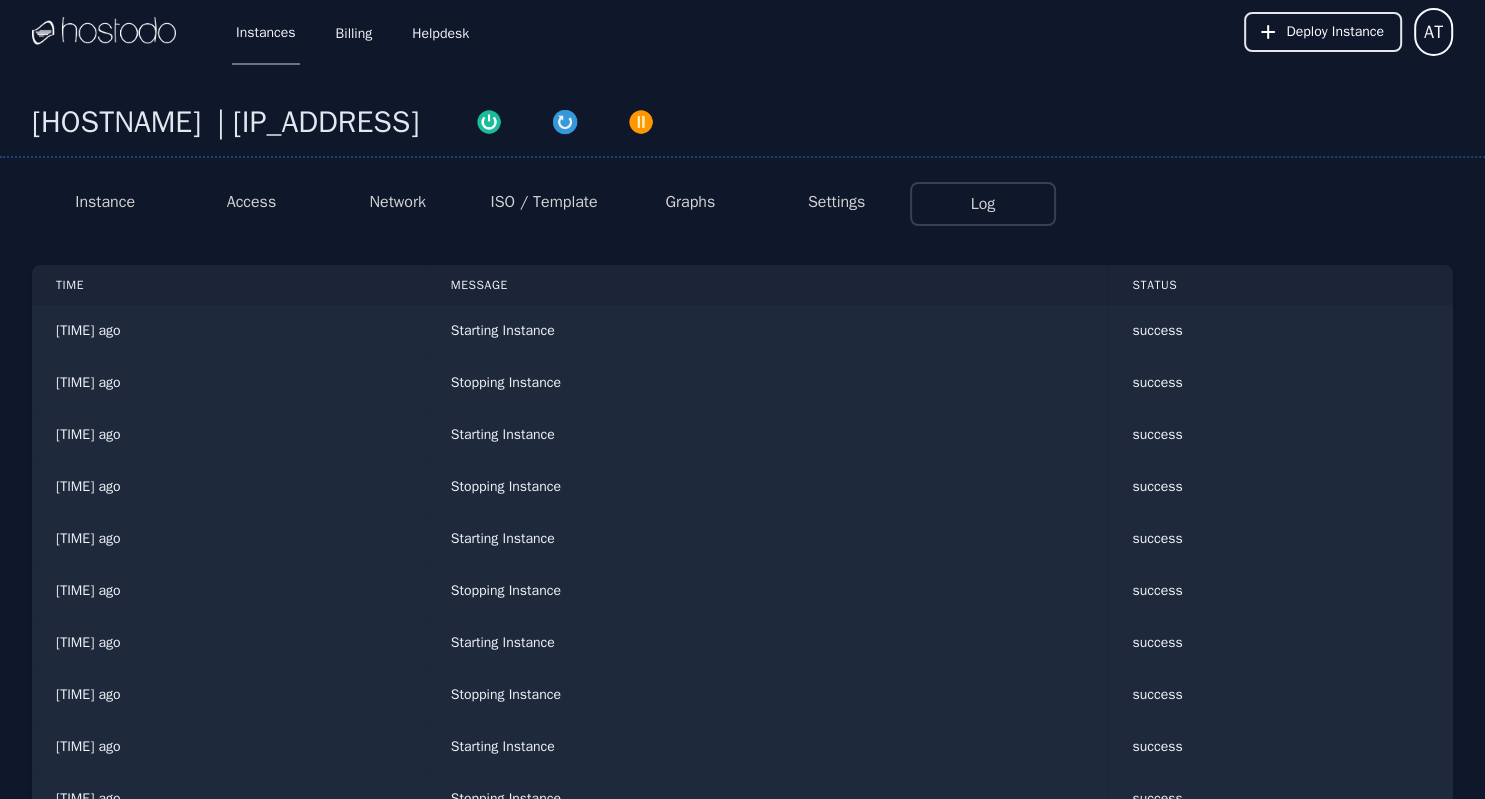 click on "Settings" at bounding box center [837, 202] 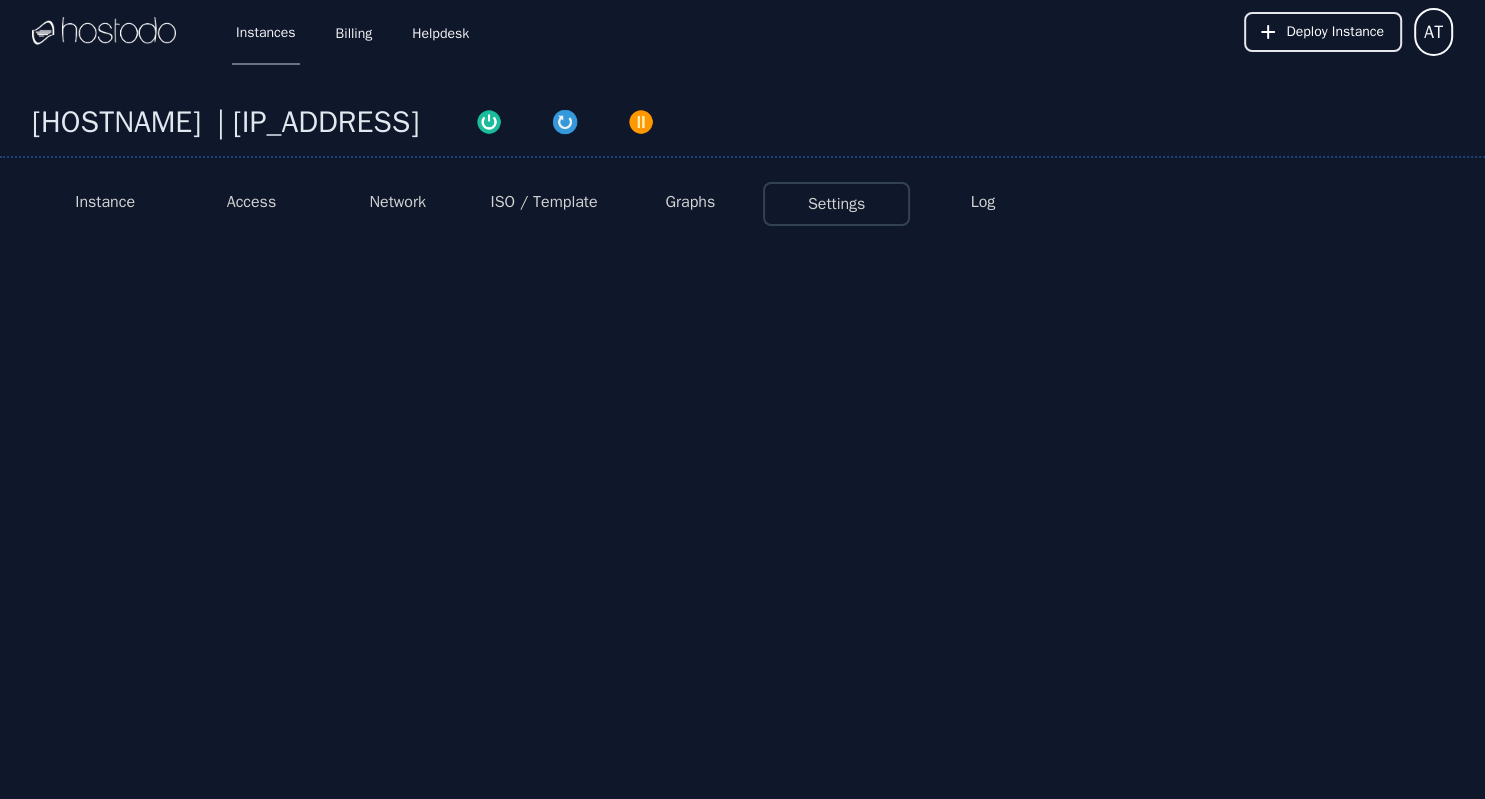 select on "***" 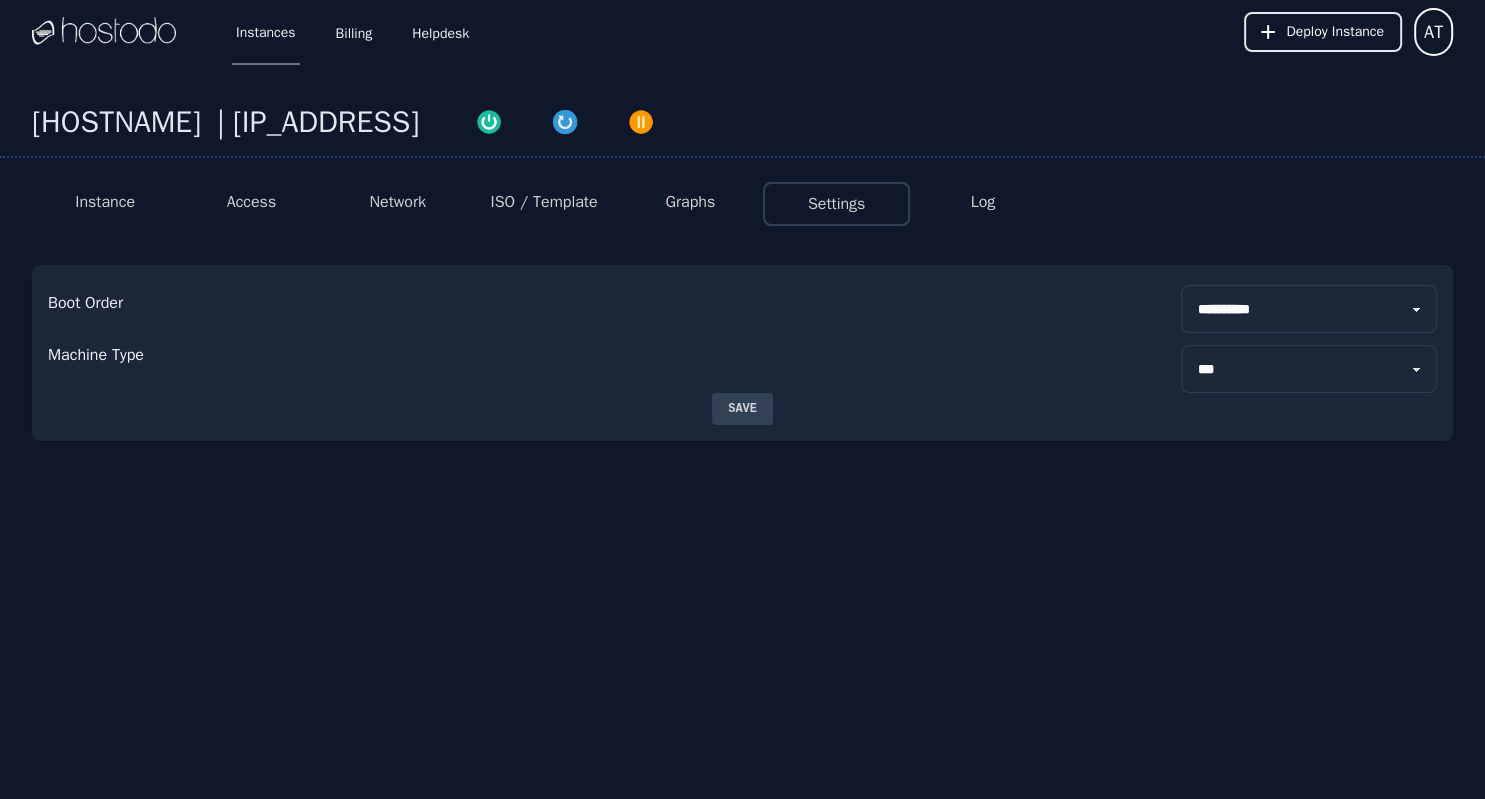click on "Log" at bounding box center [983, 202] 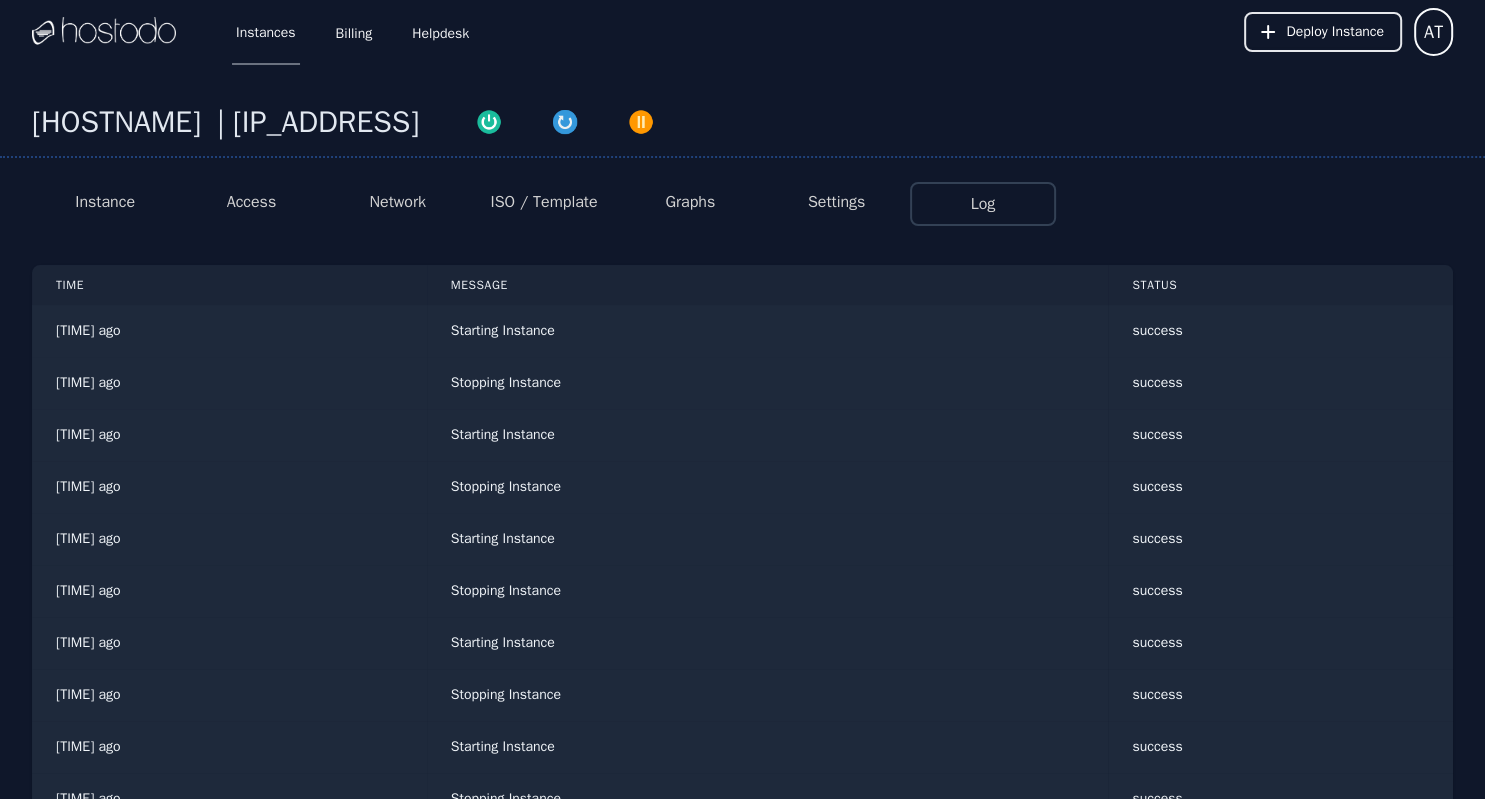 click on "Settings" at bounding box center [837, 202] 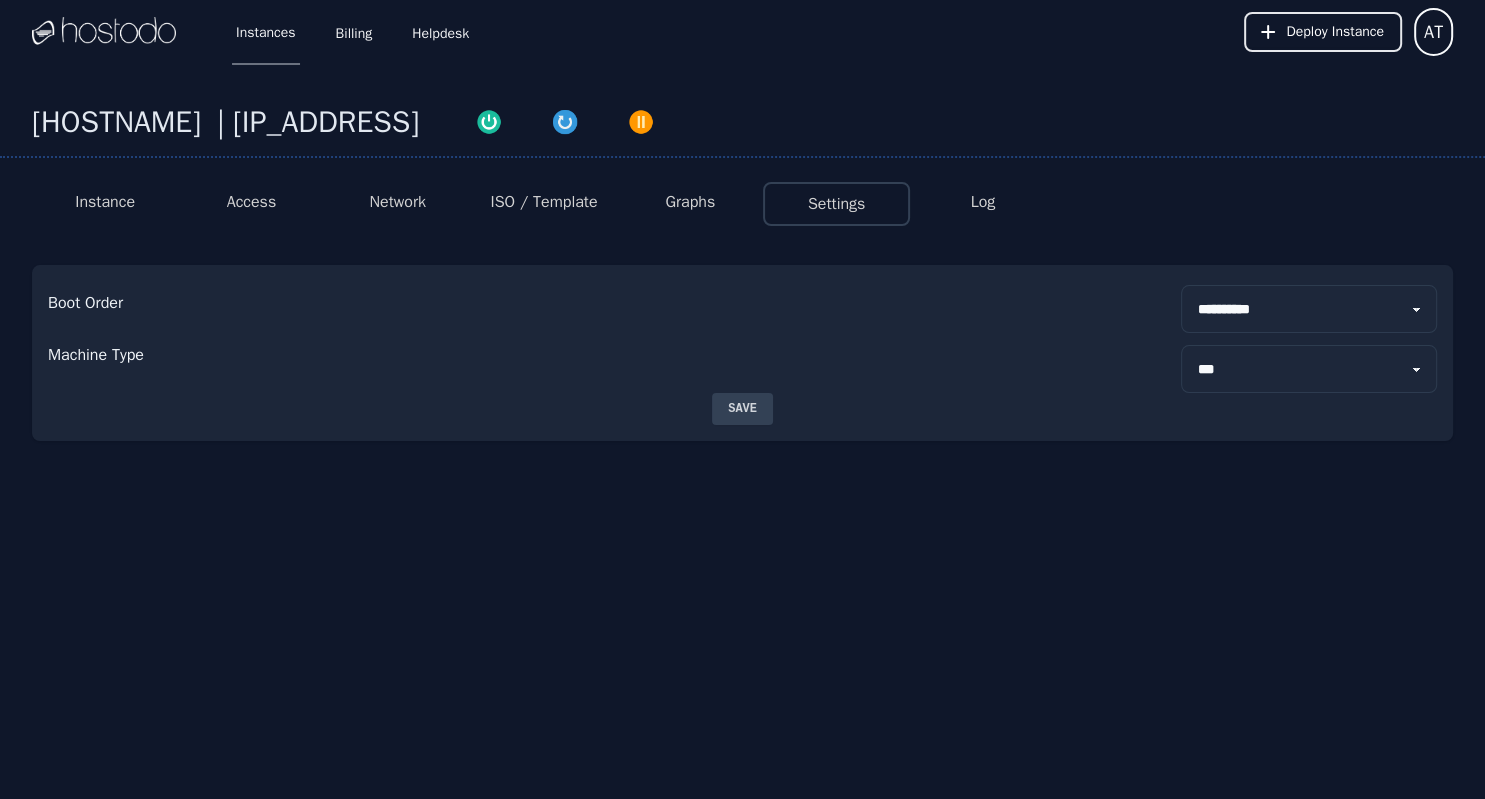 click on "Log" at bounding box center [983, 202] 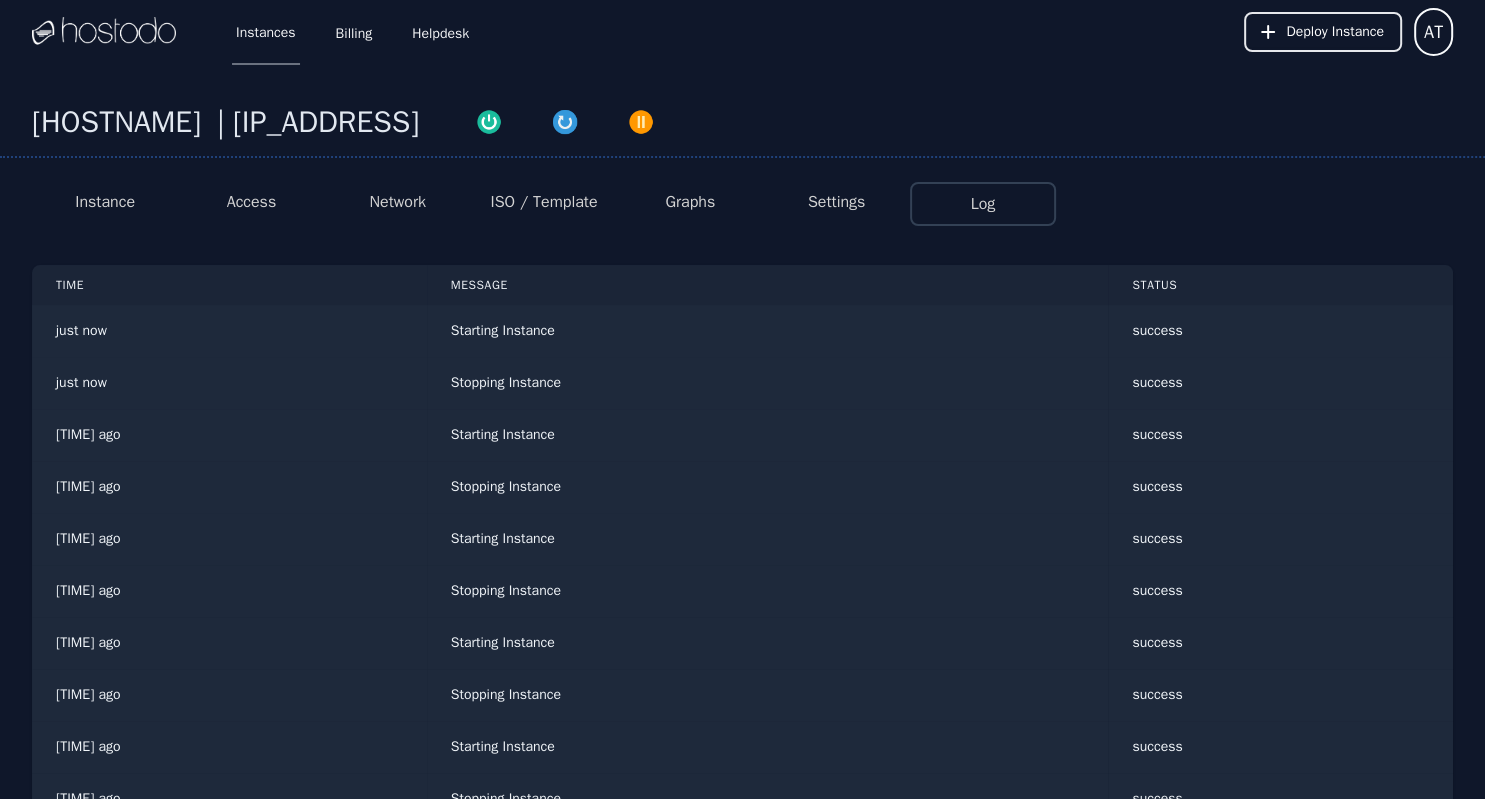 click on "Instance" at bounding box center (105, 202) 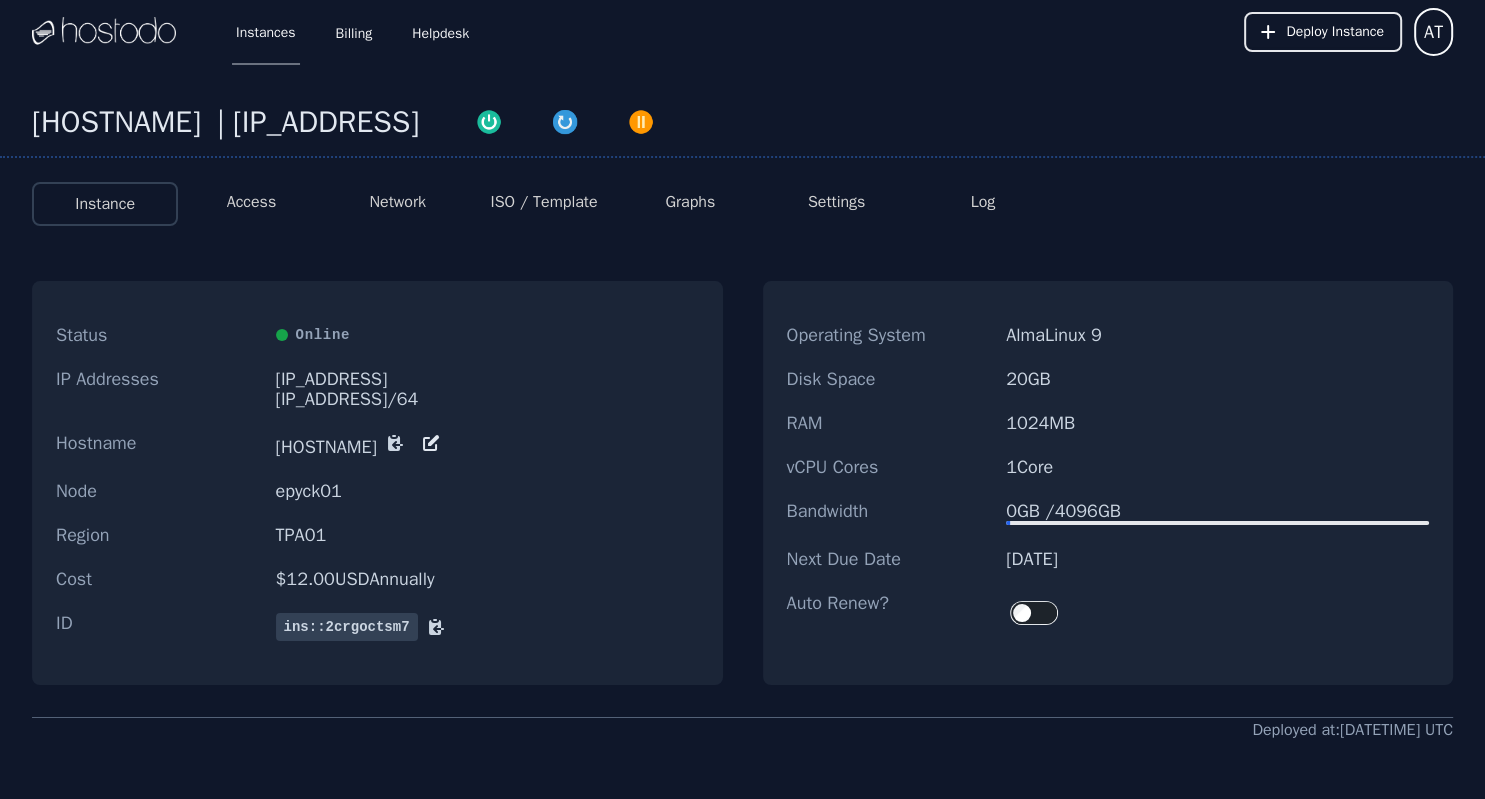 click on "Log" at bounding box center [983, 202] 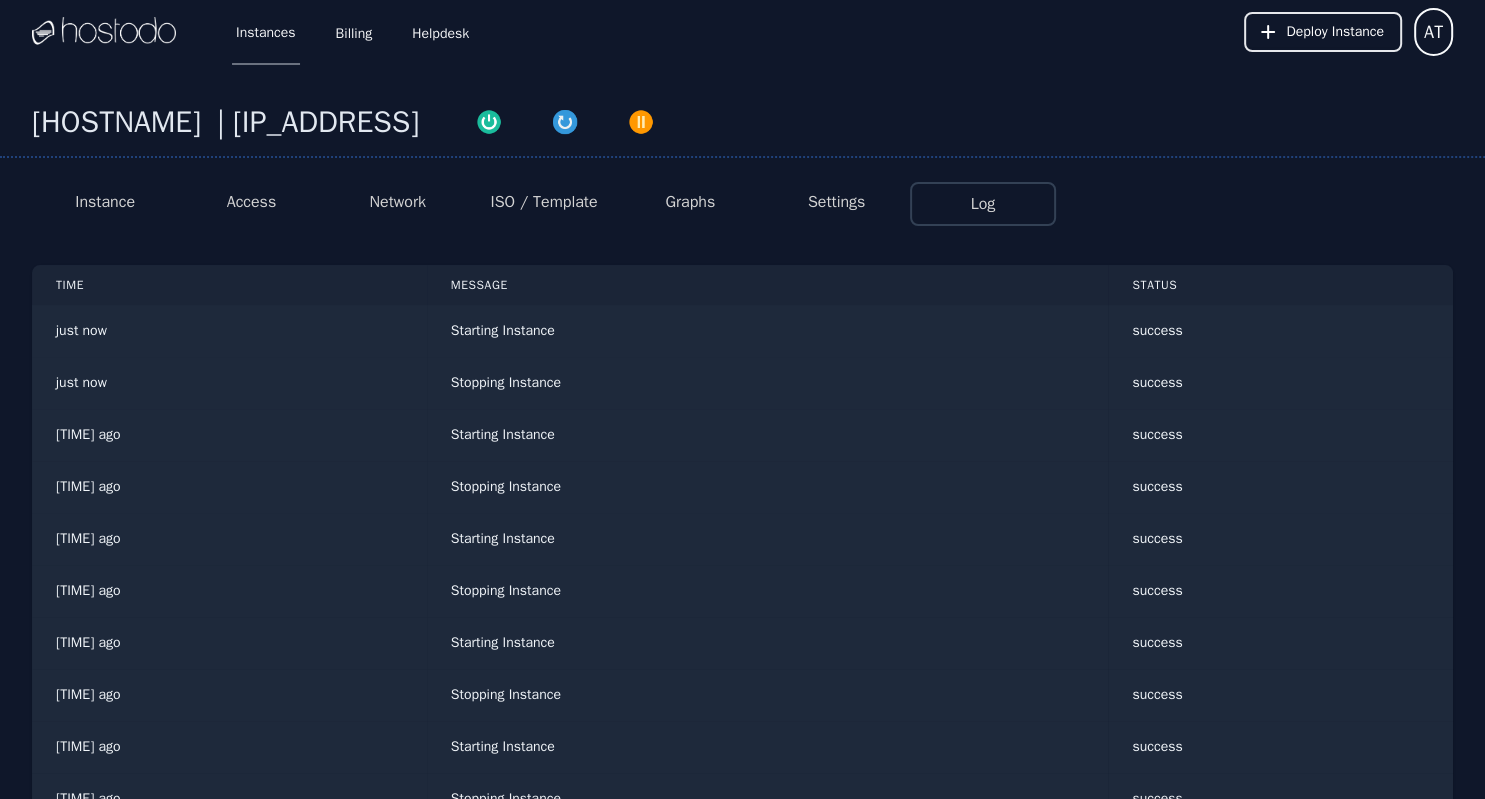 click on "Instance" at bounding box center (105, 202) 